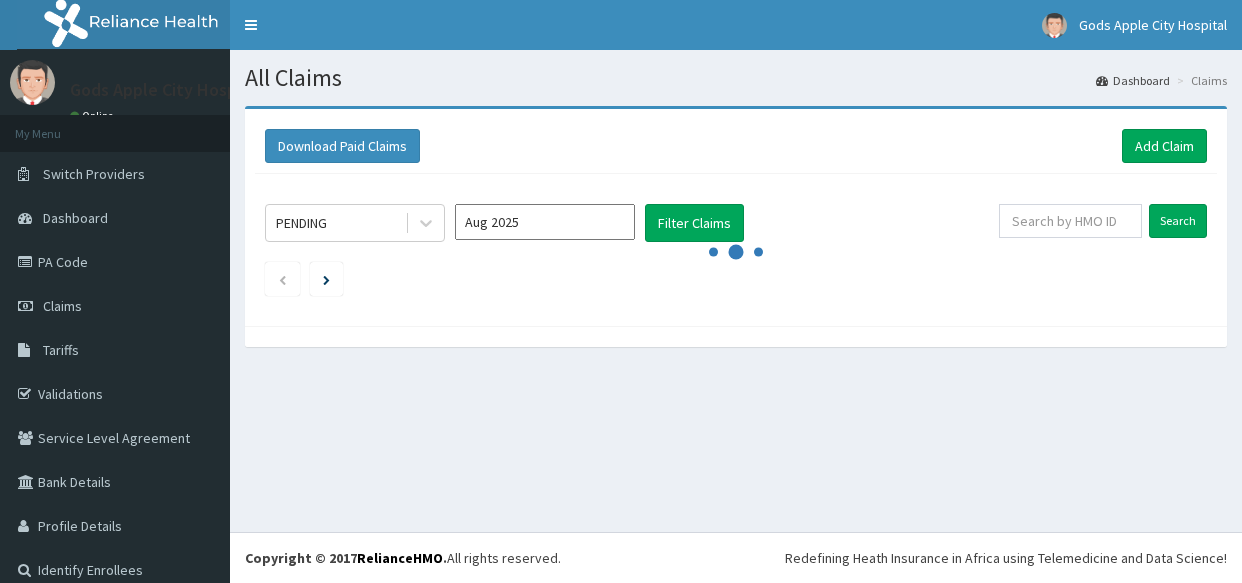 scroll, scrollTop: 0, scrollLeft: 0, axis: both 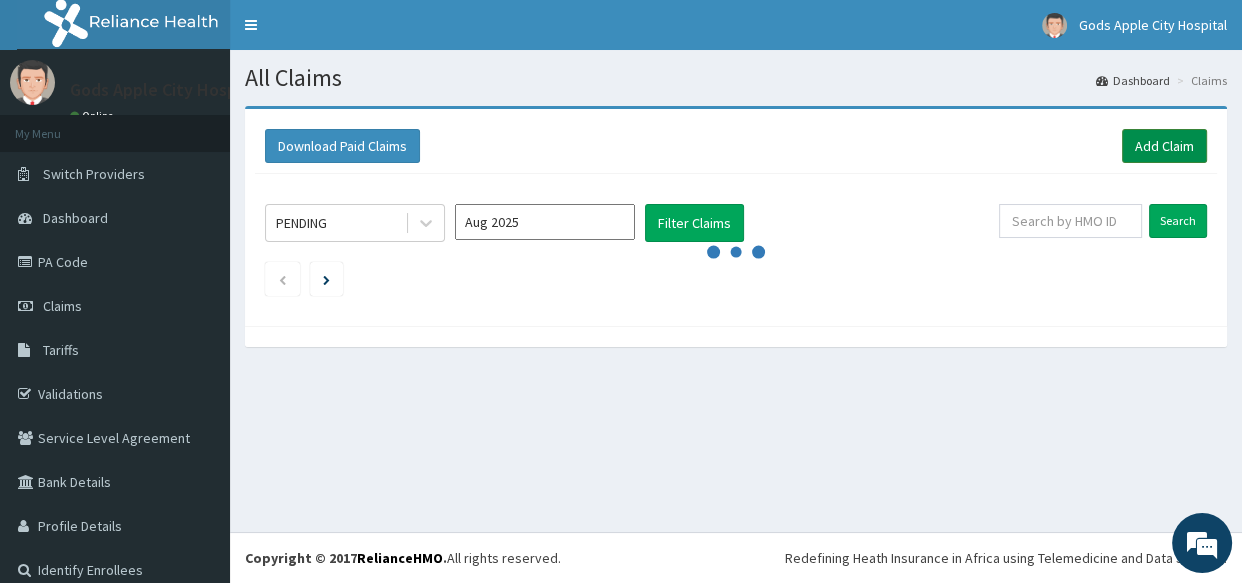 click on "Add Claim" at bounding box center (1164, 146) 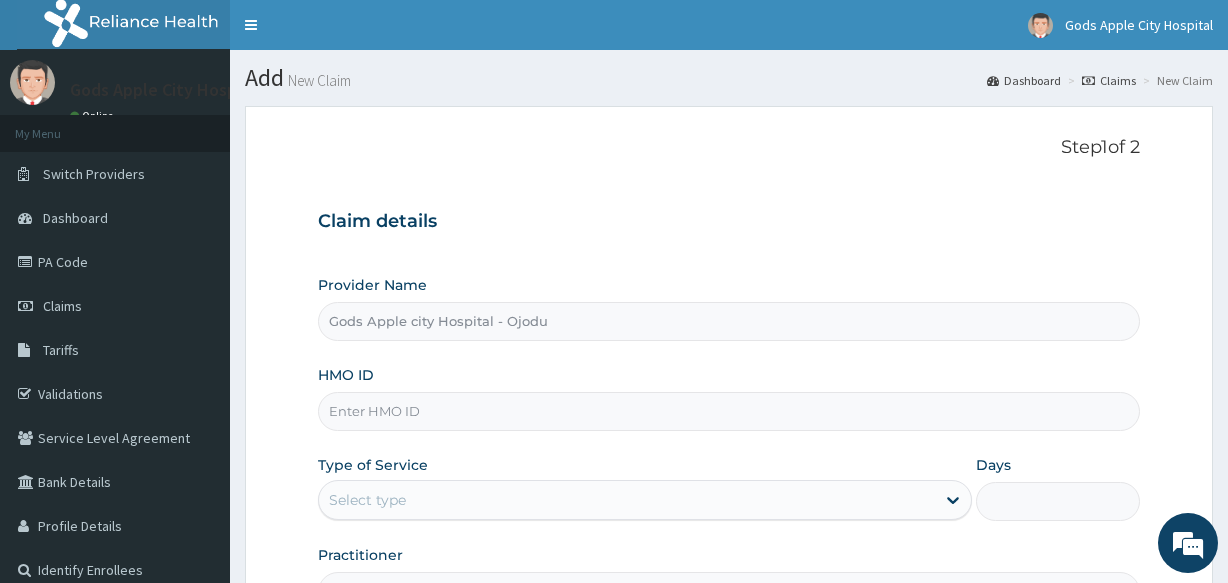 scroll, scrollTop: 0, scrollLeft: 0, axis: both 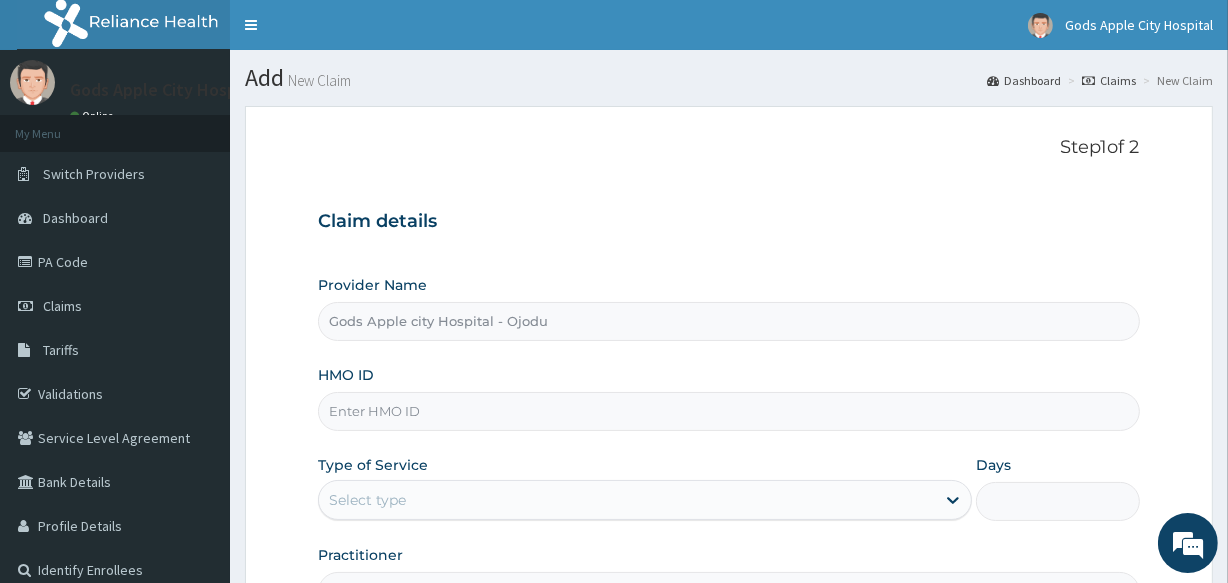 click on "HMO ID" at bounding box center [728, 411] 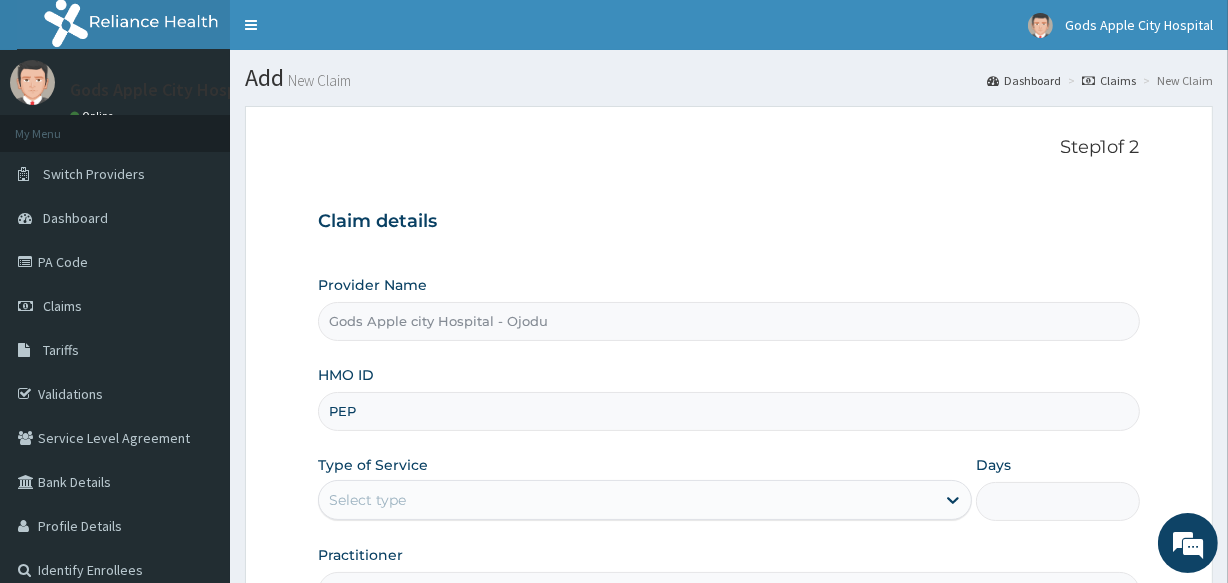 scroll, scrollTop: 0, scrollLeft: 0, axis: both 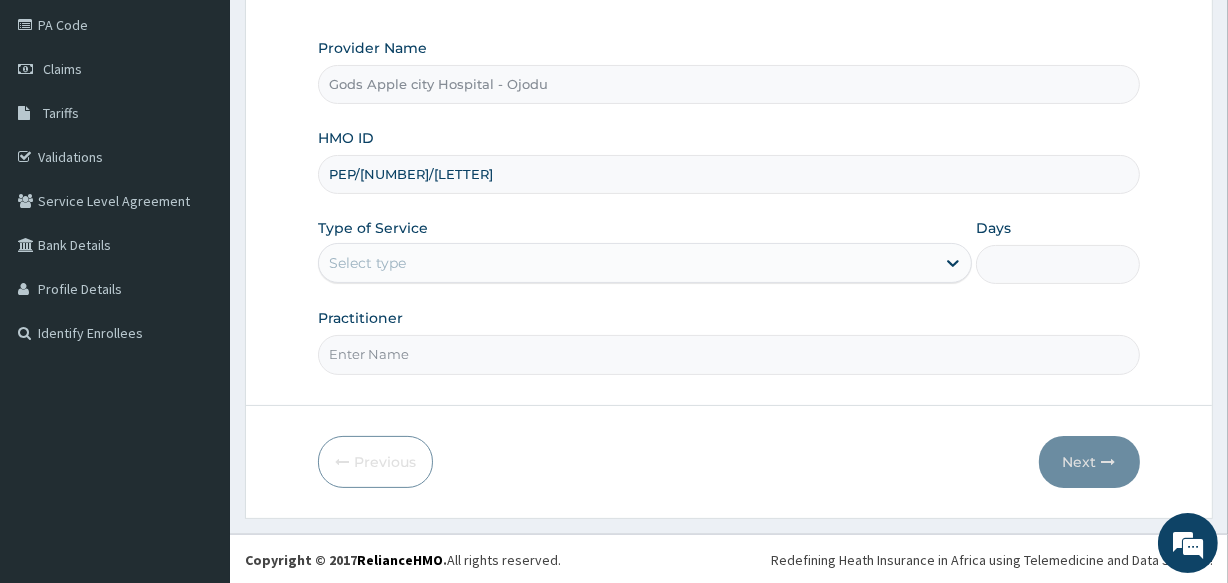 click on "Select type" at bounding box center (367, 263) 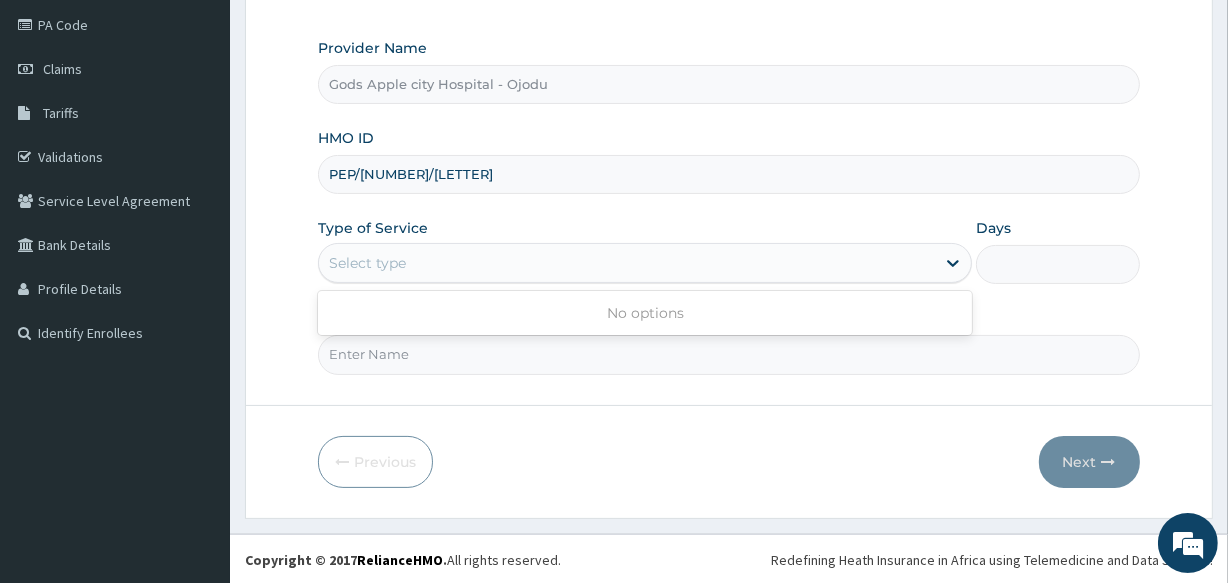 click on "PEP/10006/C" at bounding box center (728, 174) 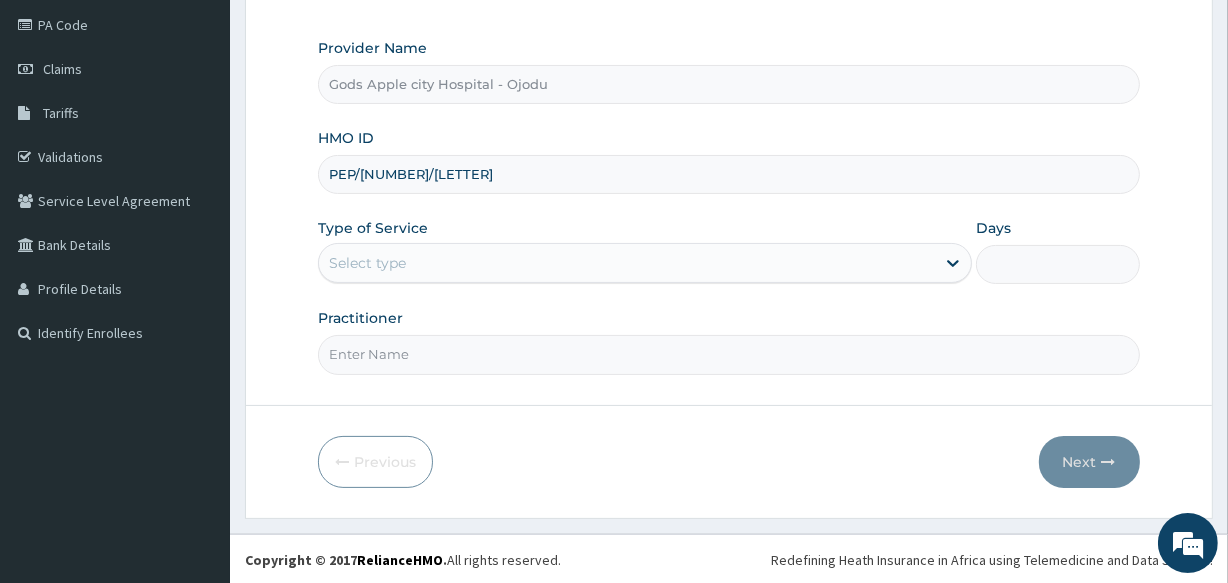 click on "PEP/10006/C" at bounding box center [728, 174] 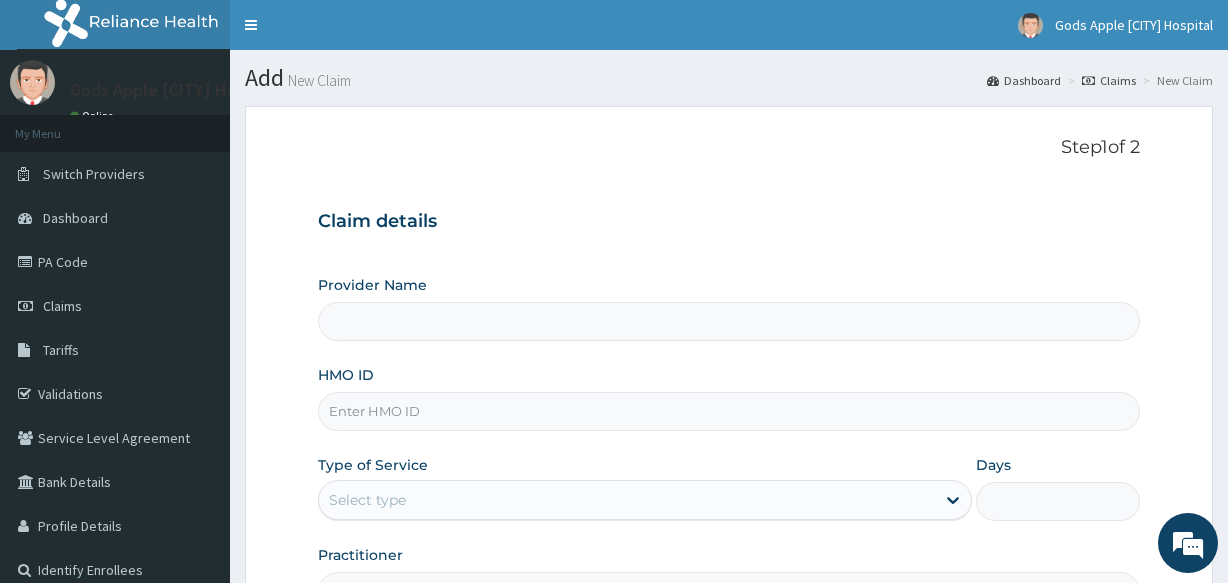 scroll, scrollTop: 237, scrollLeft: 0, axis: vertical 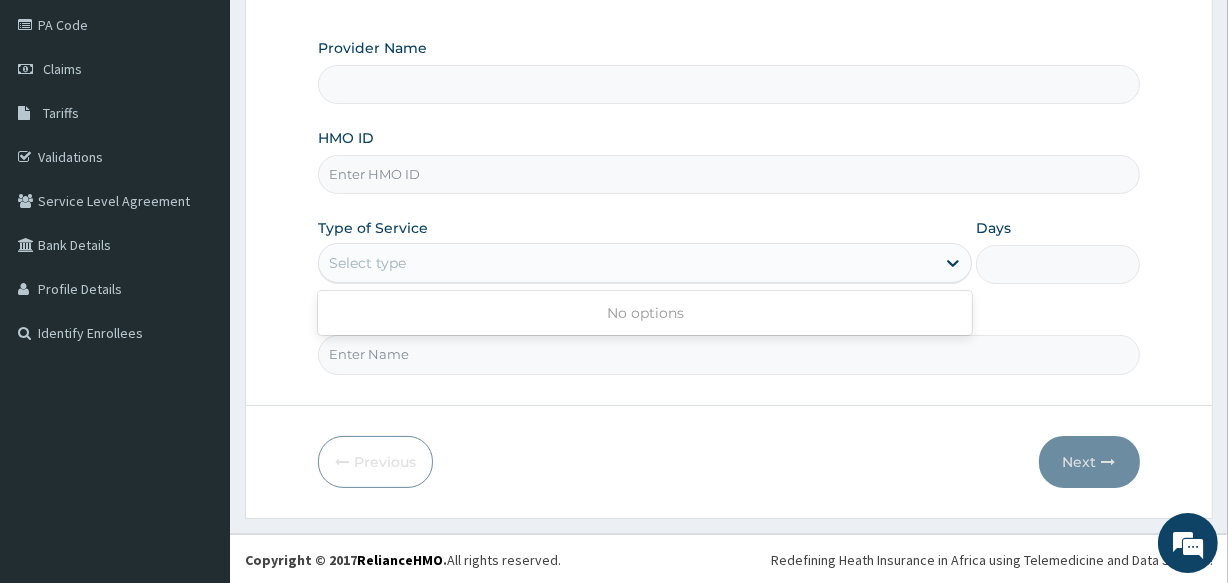 click on "Select type" at bounding box center [367, 263] 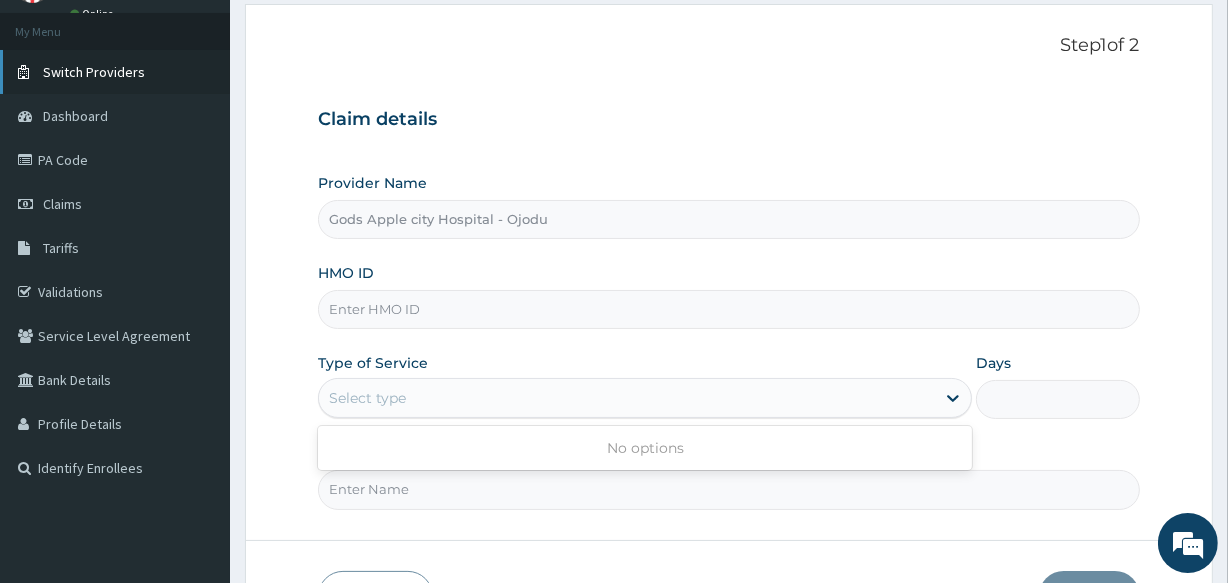 scroll, scrollTop: 0, scrollLeft: 0, axis: both 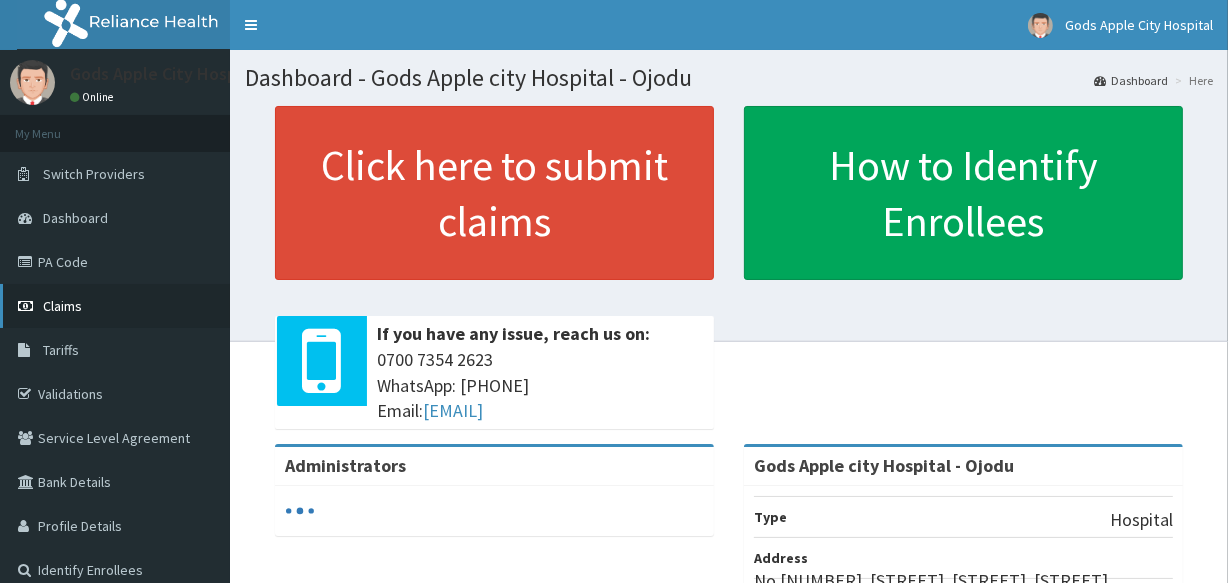 click on "Claims" at bounding box center [115, 306] 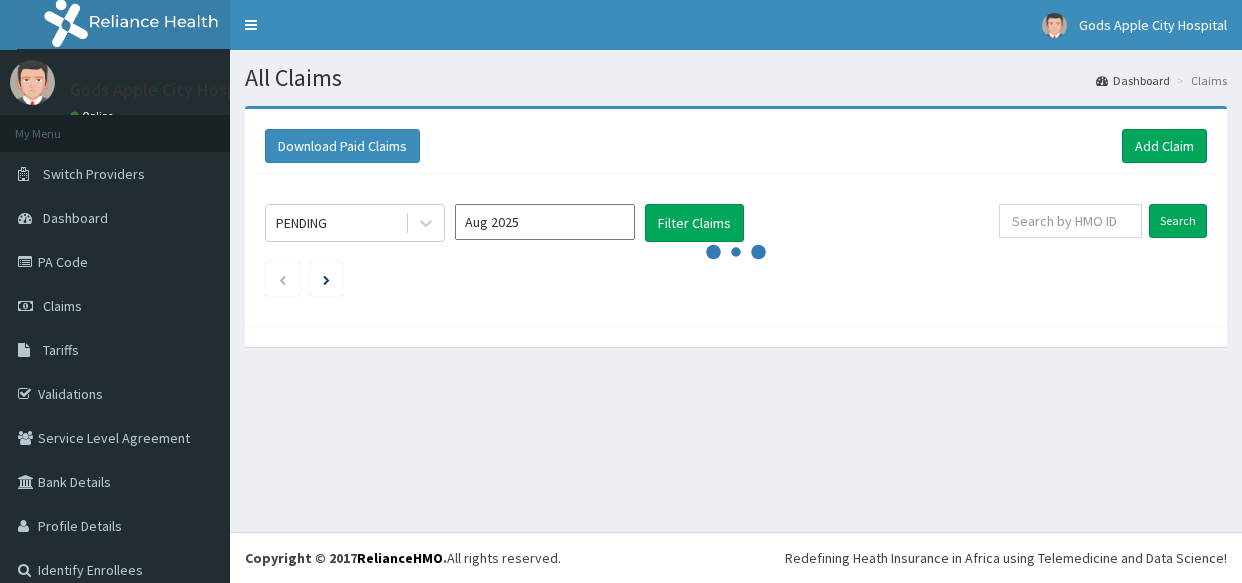 scroll, scrollTop: 0, scrollLeft: 0, axis: both 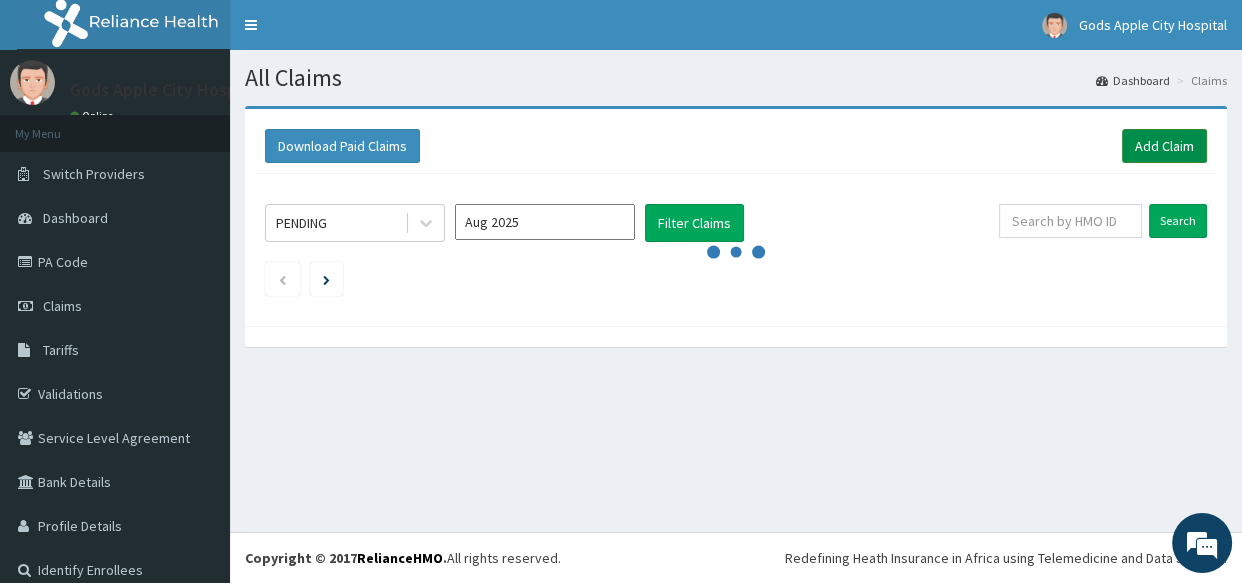 click on "Add Claim" at bounding box center [1164, 146] 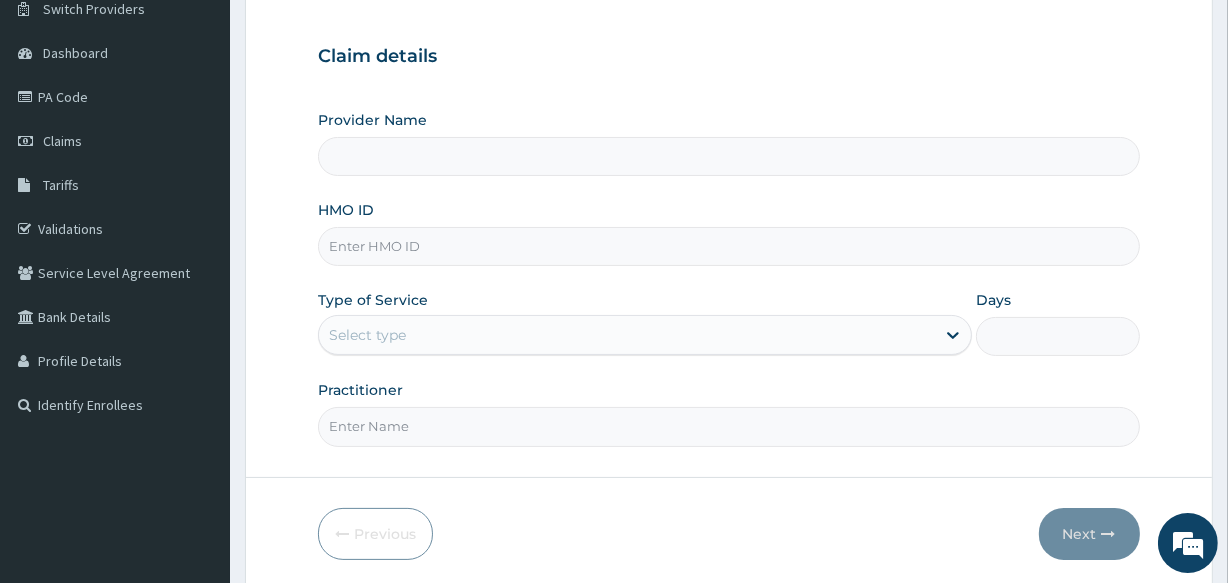 type on "Gods Apple city Hospital - Ojodu" 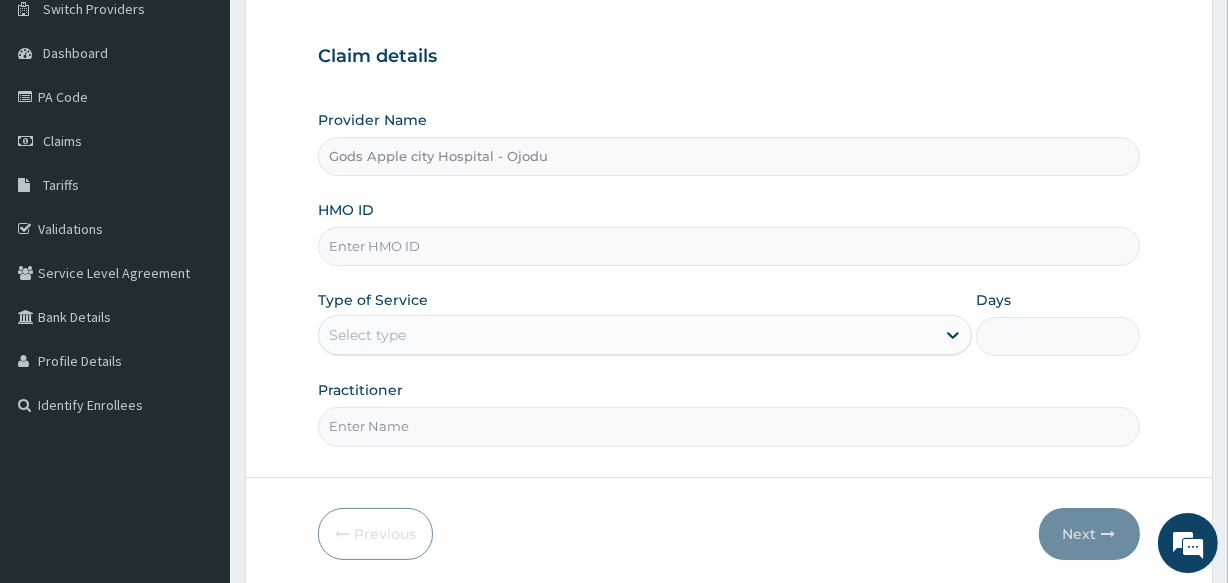scroll, scrollTop: 181, scrollLeft: 0, axis: vertical 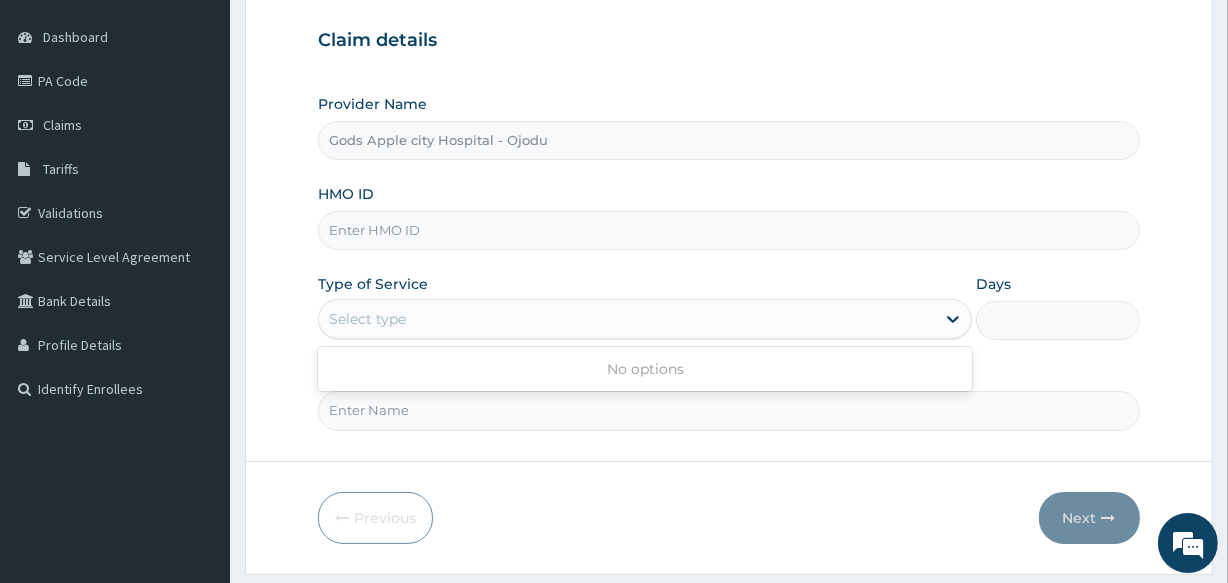 click on "Select type" at bounding box center (367, 319) 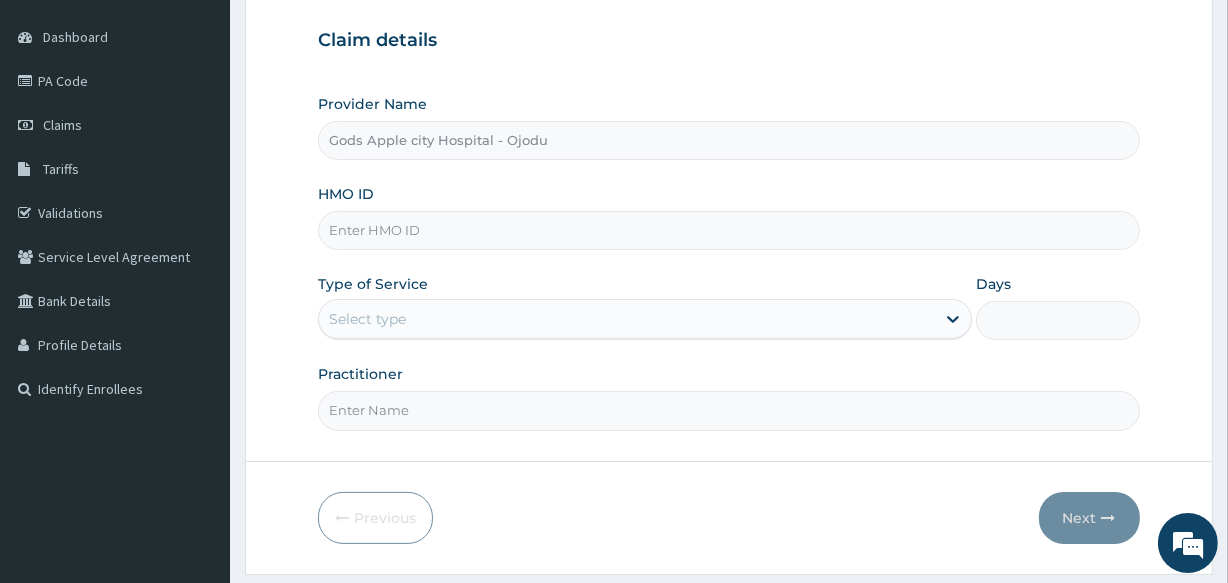 click on "Practitioner" at bounding box center [728, 410] 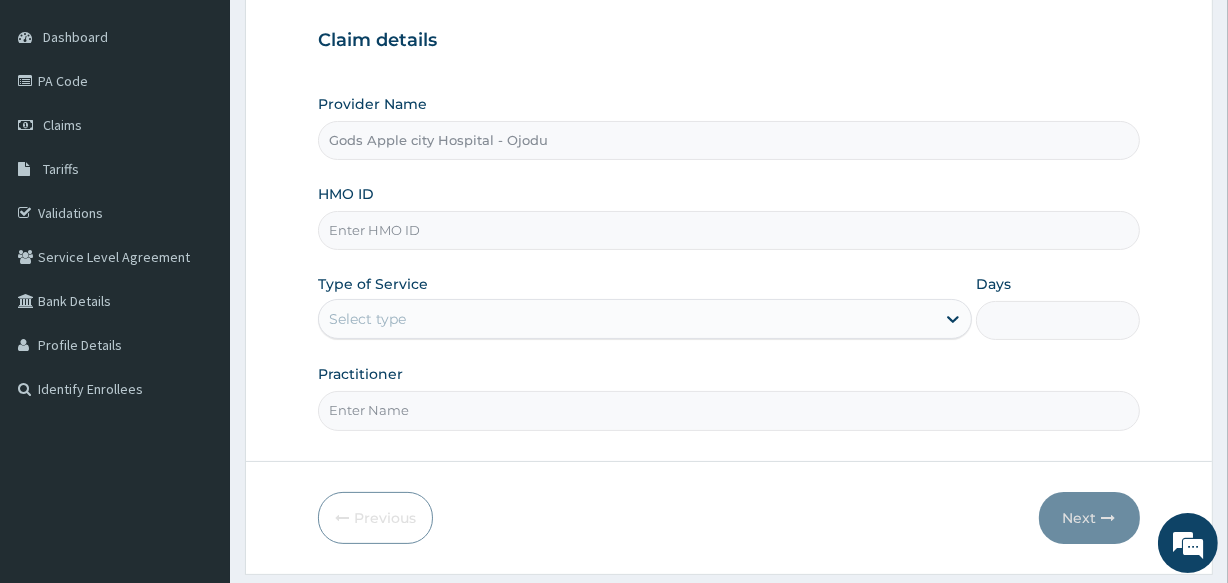 scroll, scrollTop: 0, scrollLeft: 0, axis: both 